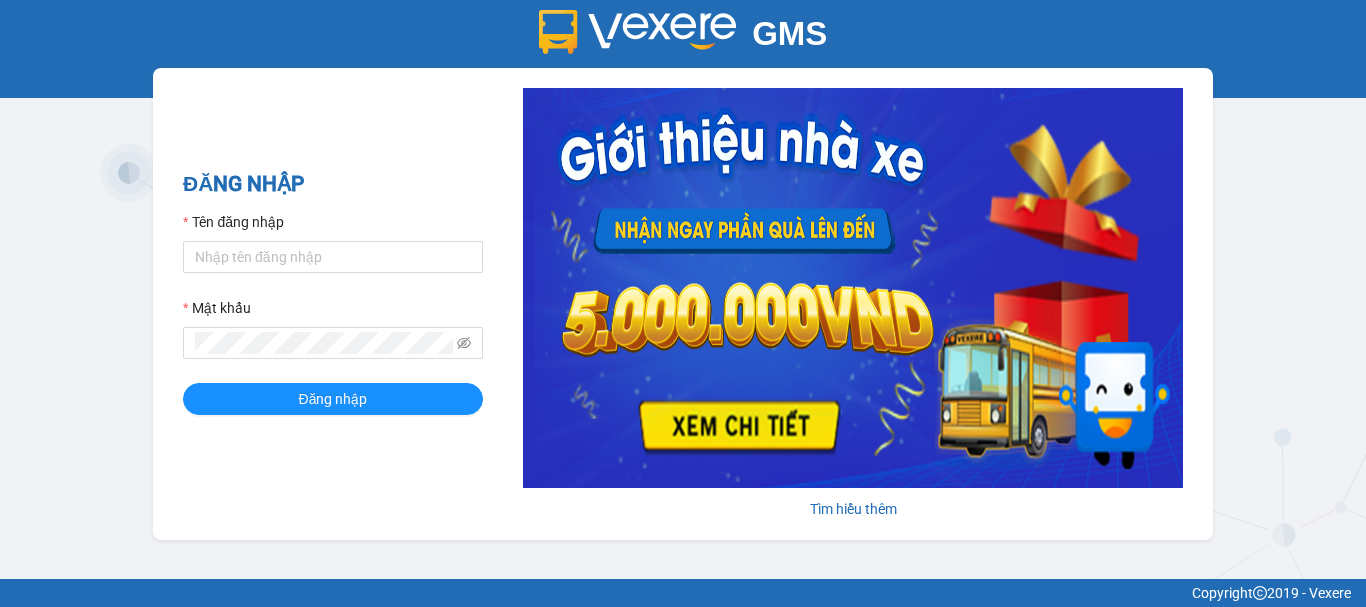 scroll, scrollTop: 0, scrollLeft: 0, axis: both 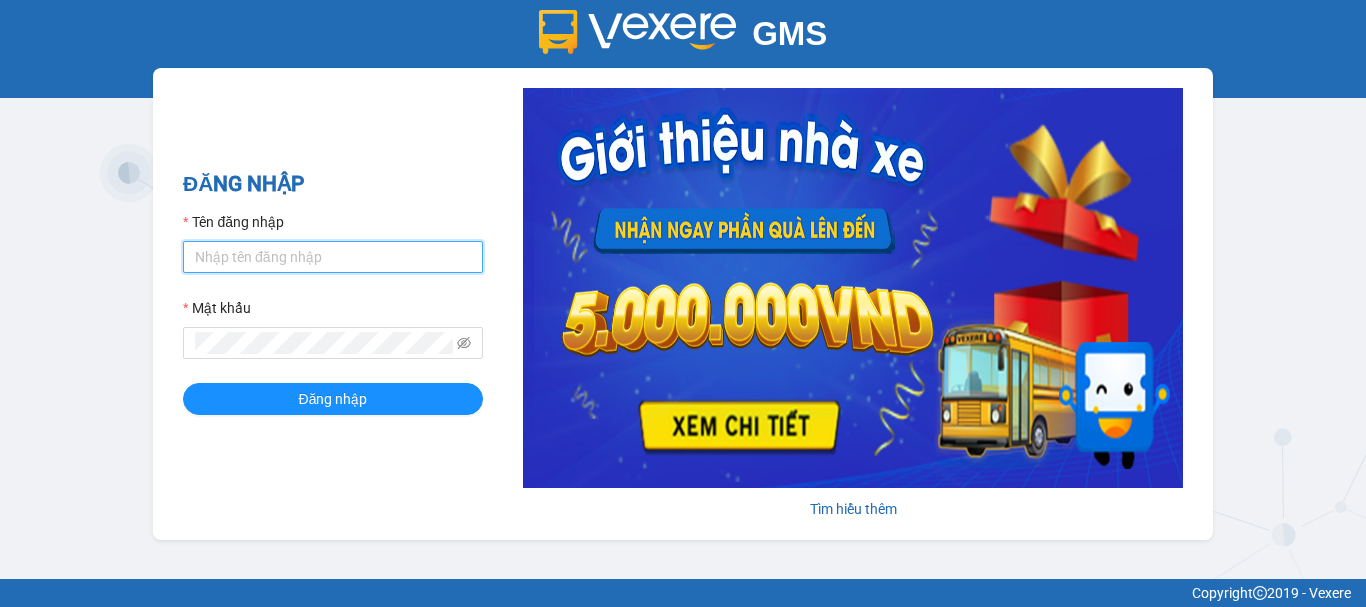 click on "Tên đăng nhập" at bounding box center (333, 257) 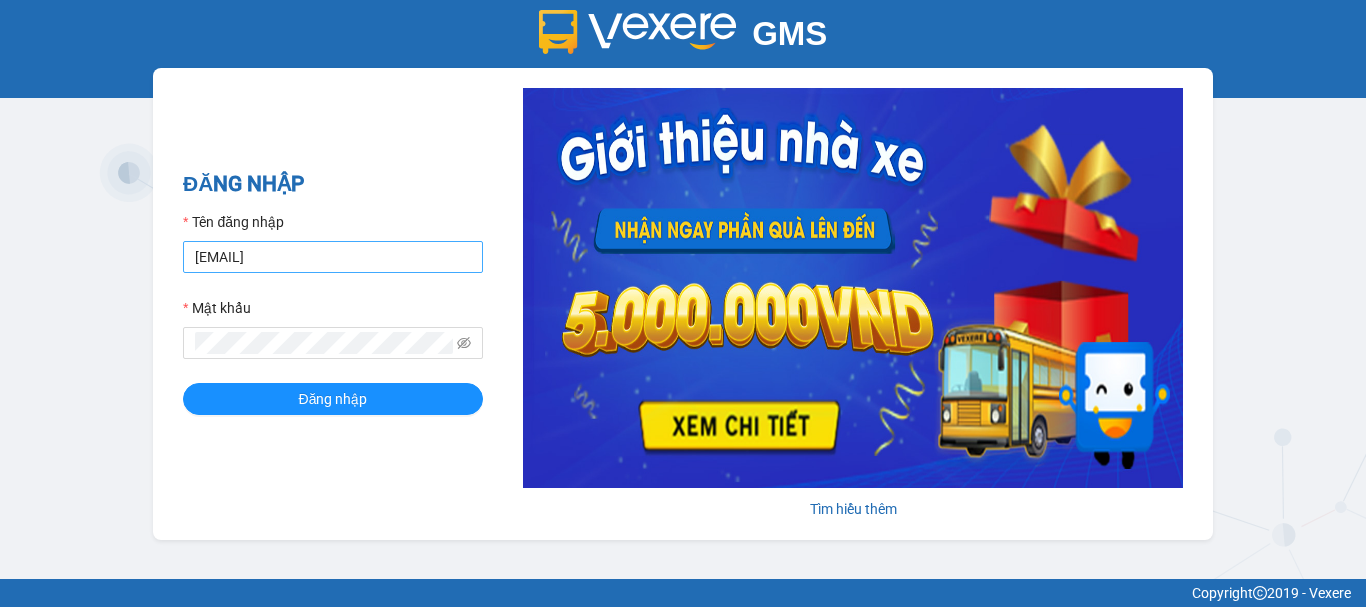 click on "[EMAIL]" at bounding box center (333, 257) 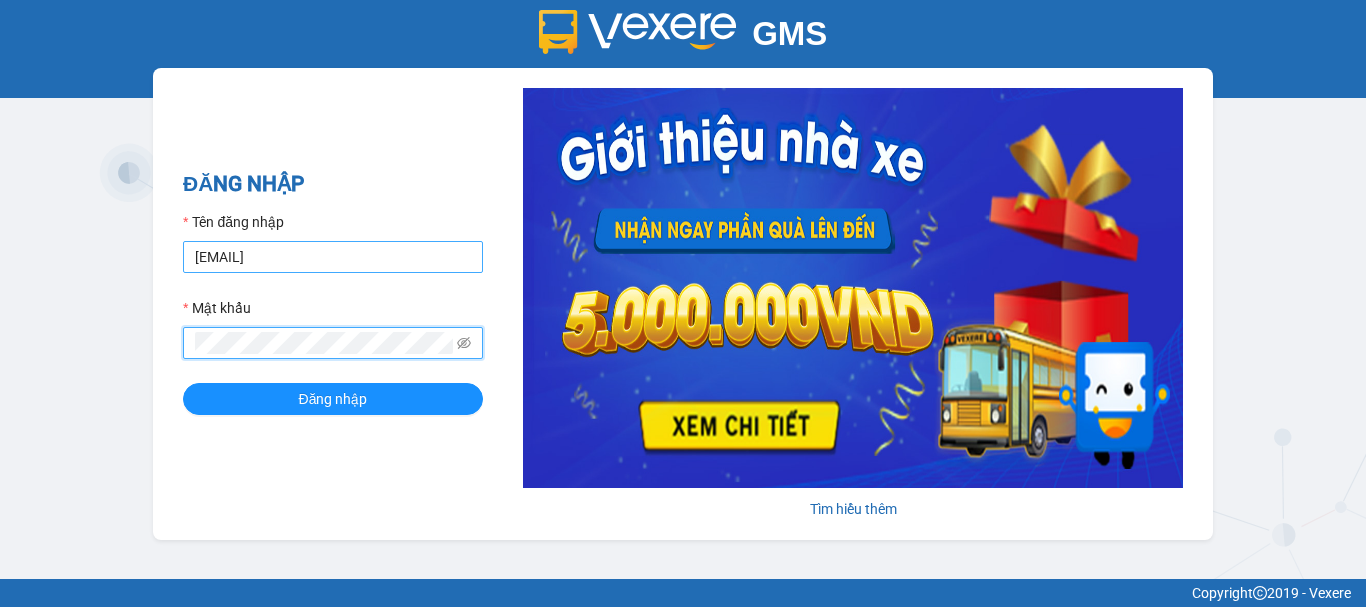 click on "Đăng nhập" at bounding box center (333, 399) 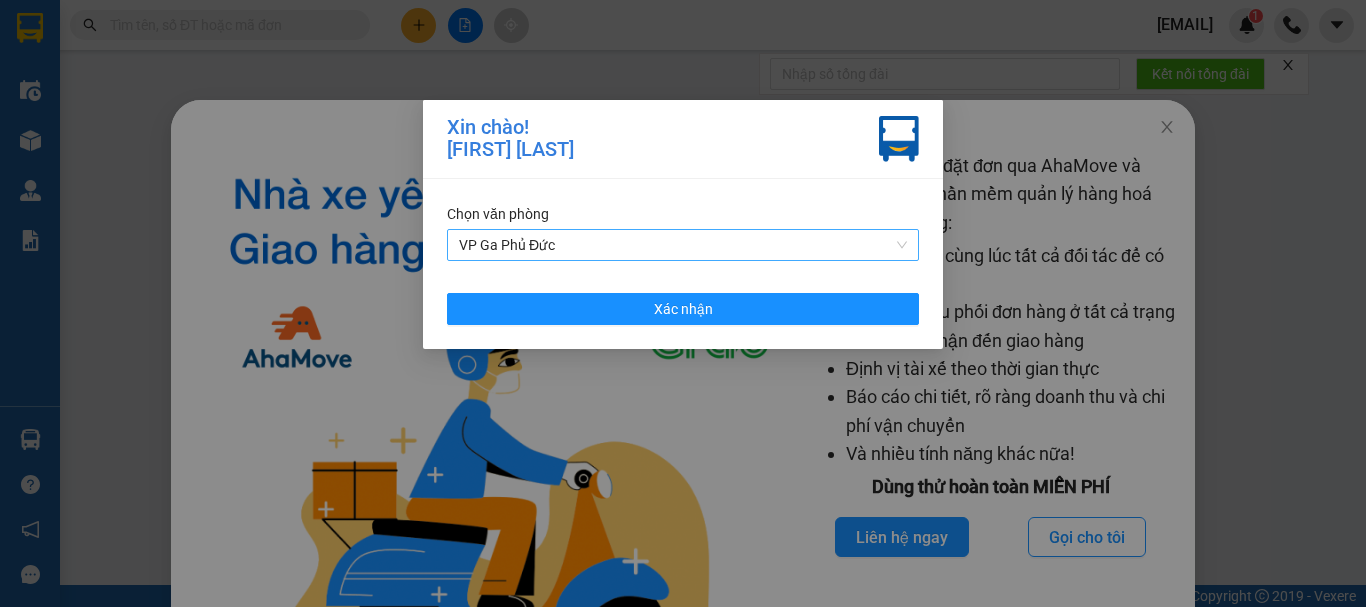 click on "VP Ga Phủ Đức" at bounding box center [683, 245] 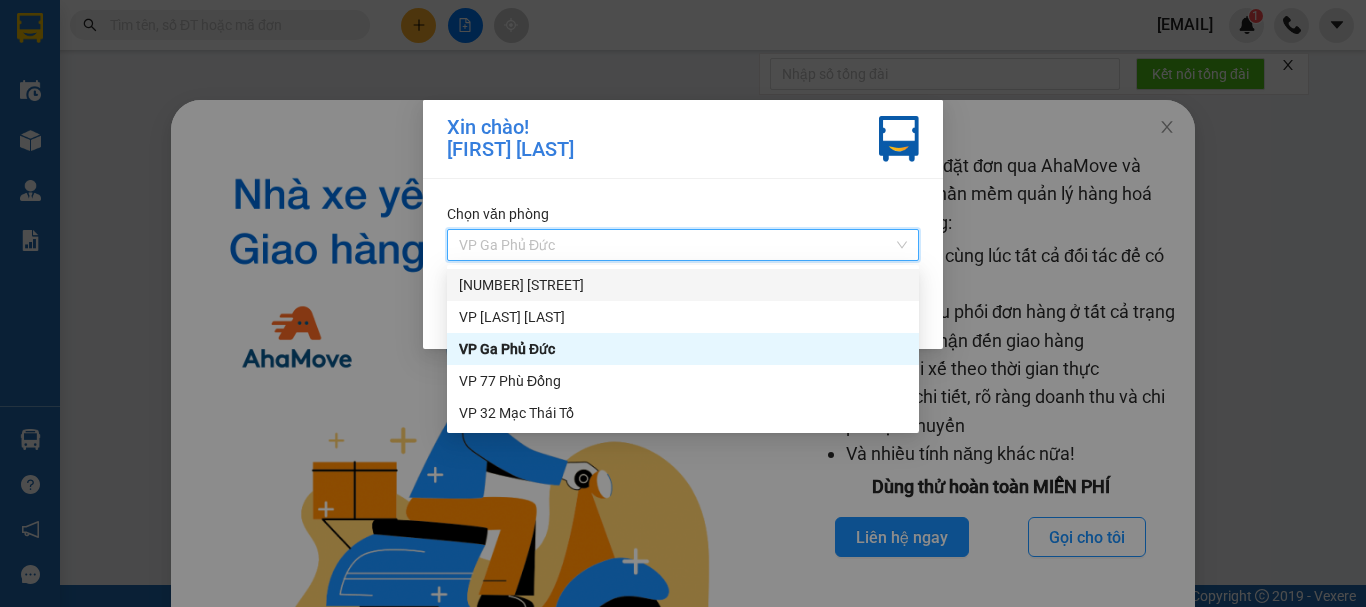 click on "[NUMBER] [STREET]" at bounding box center [683, 285] 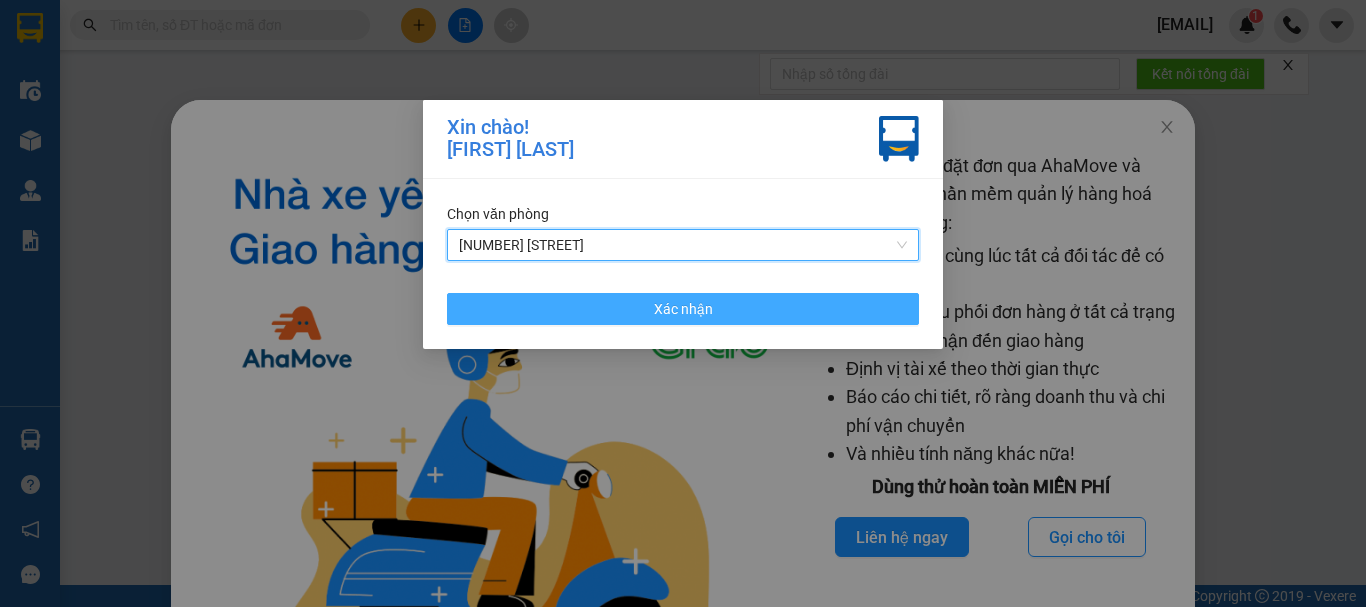 click on "Xác nhận" at bounding box center (683, 309) 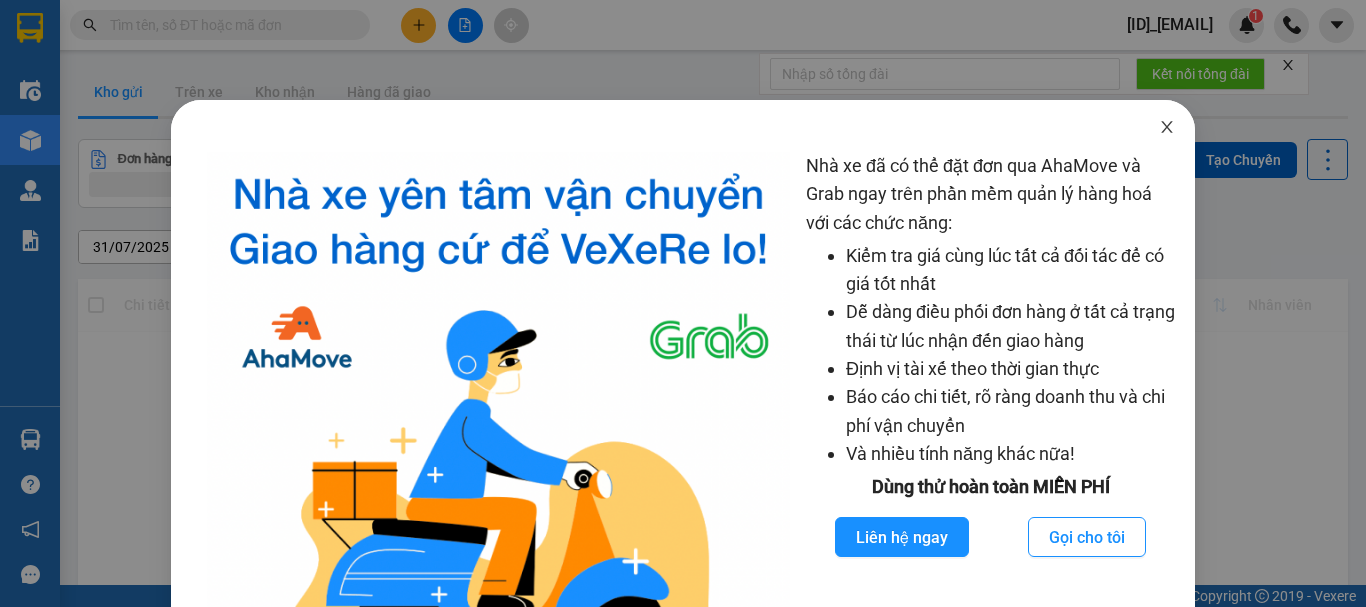 click 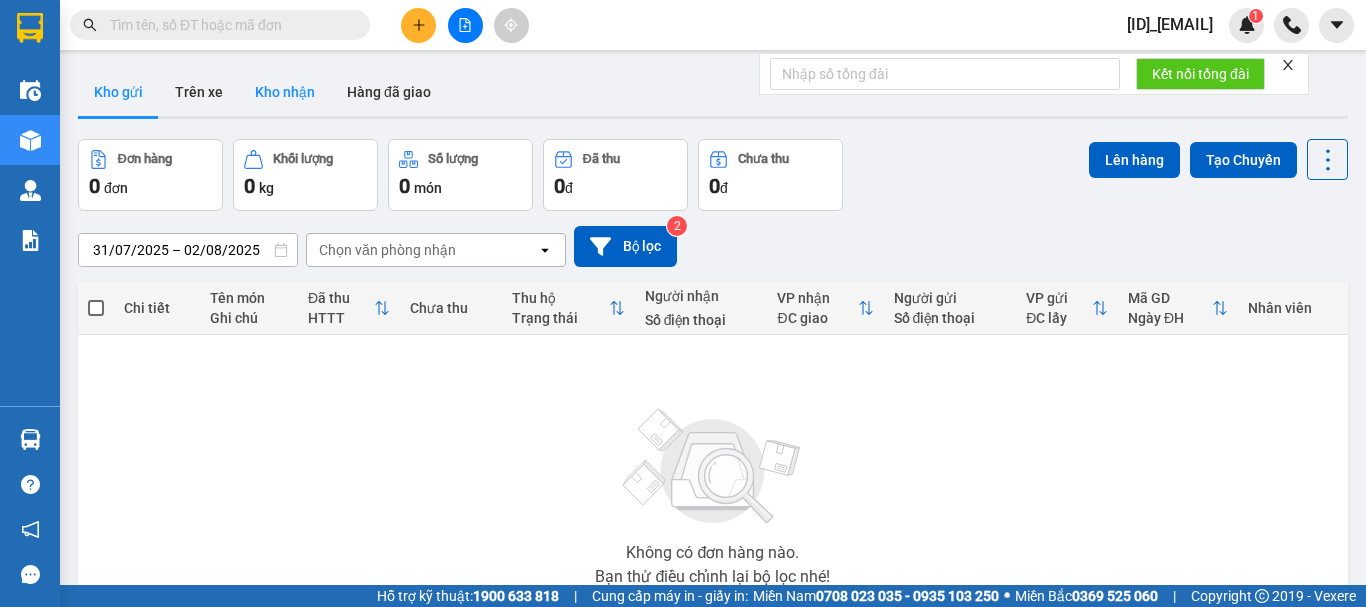click on "Kho nhận" at bounding box center (285, 92) 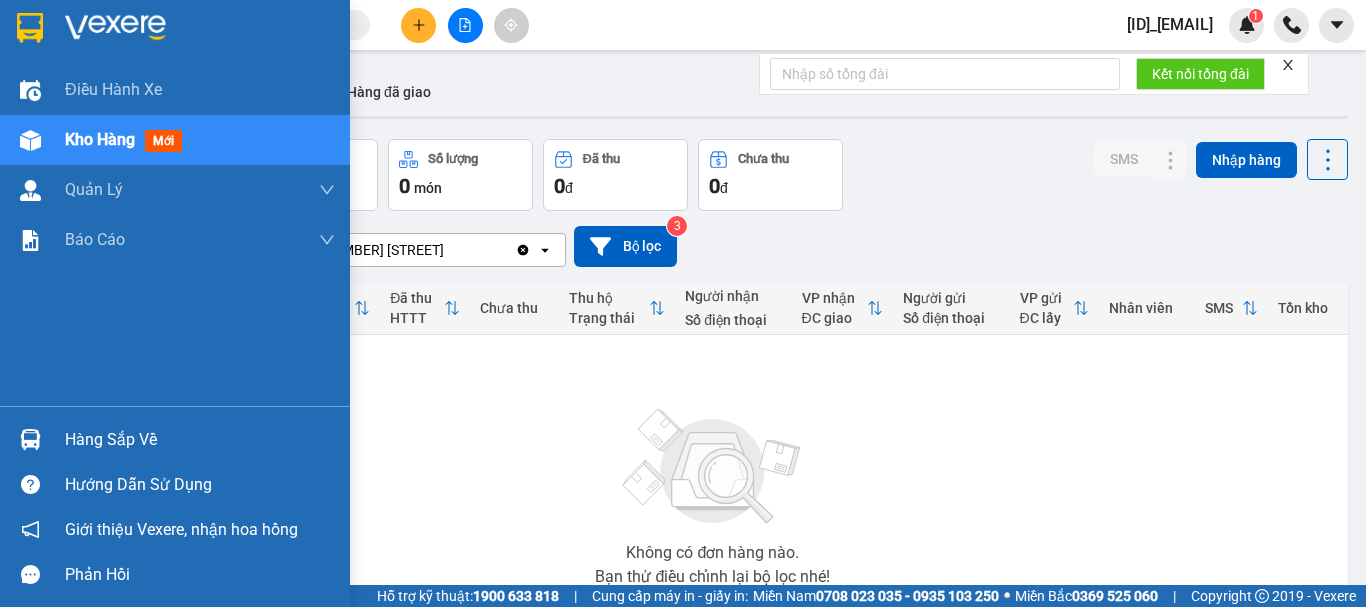 click on "Hàng sắp về" at bounding box center [200, 440] 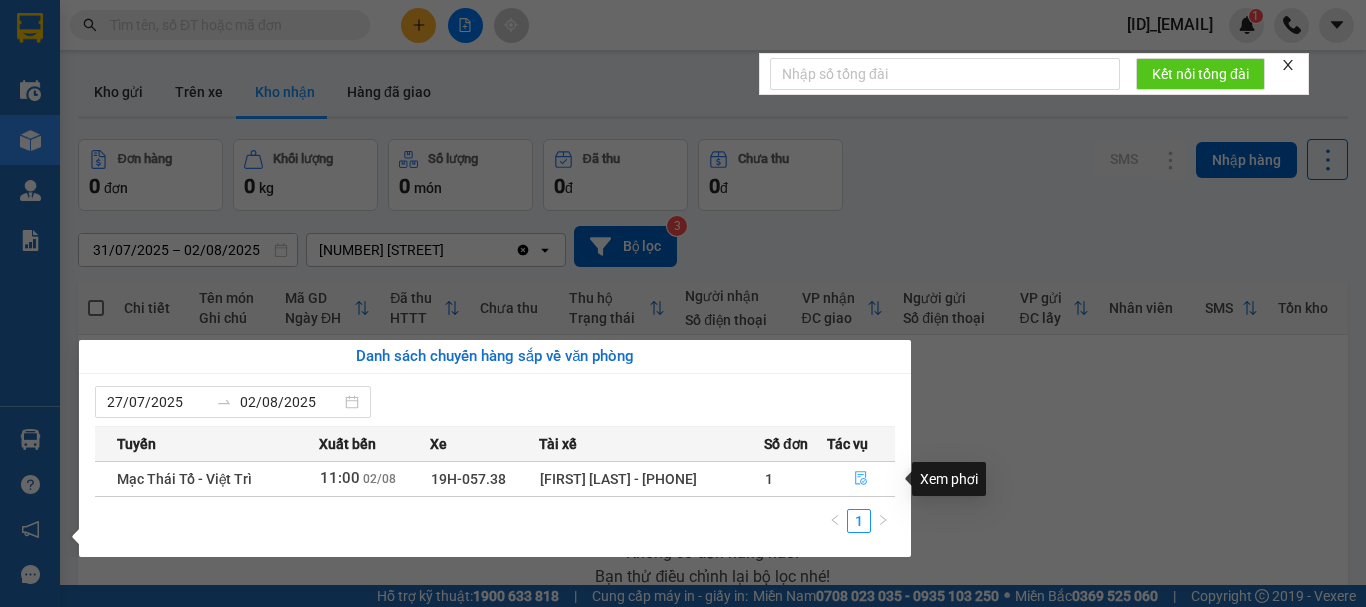 click at bounding box center (861, 479) 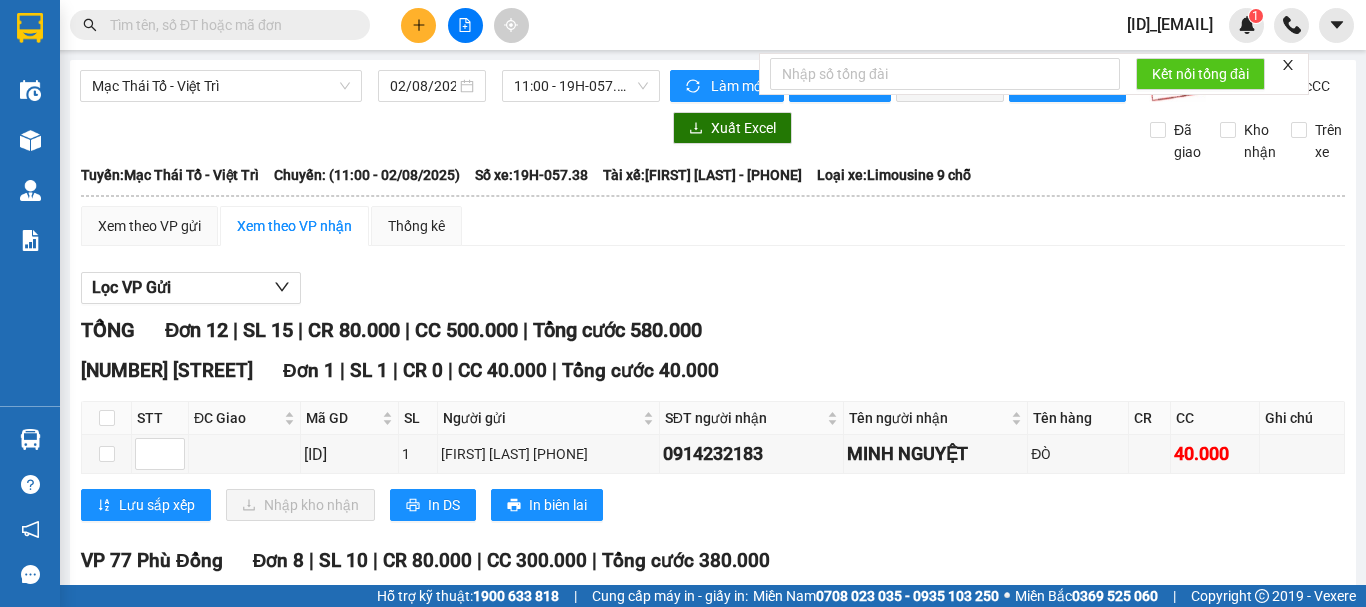 click at bounding box center (107, 418) 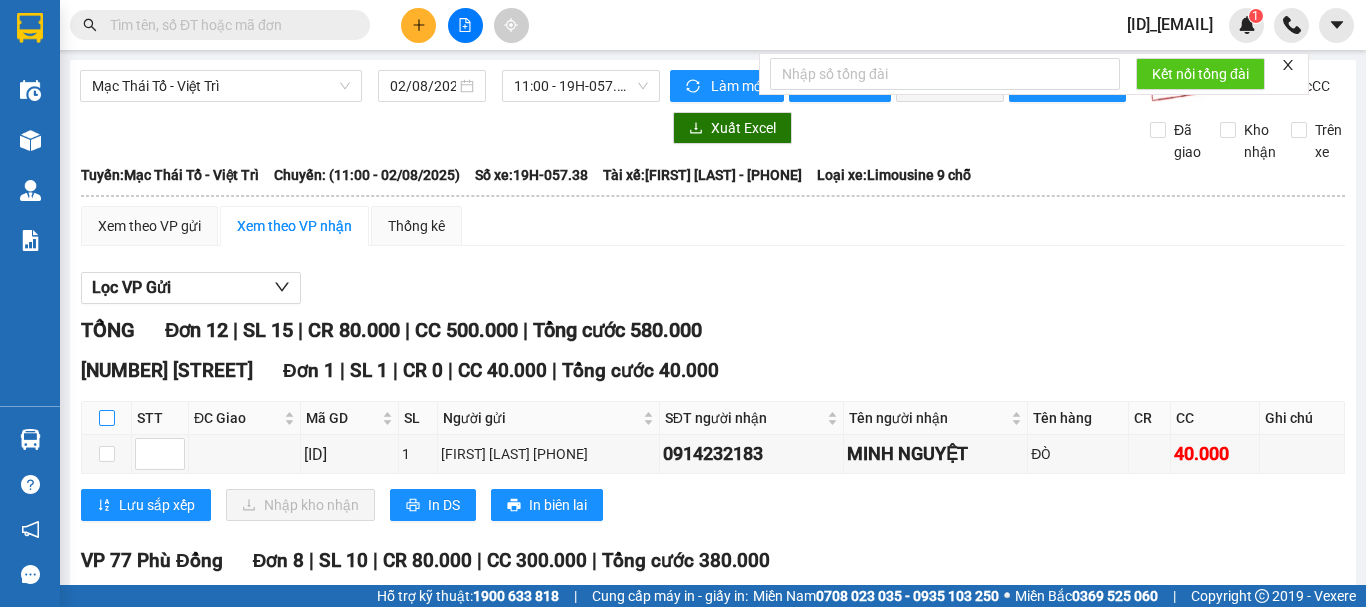 click at bounding box center (107, 418) 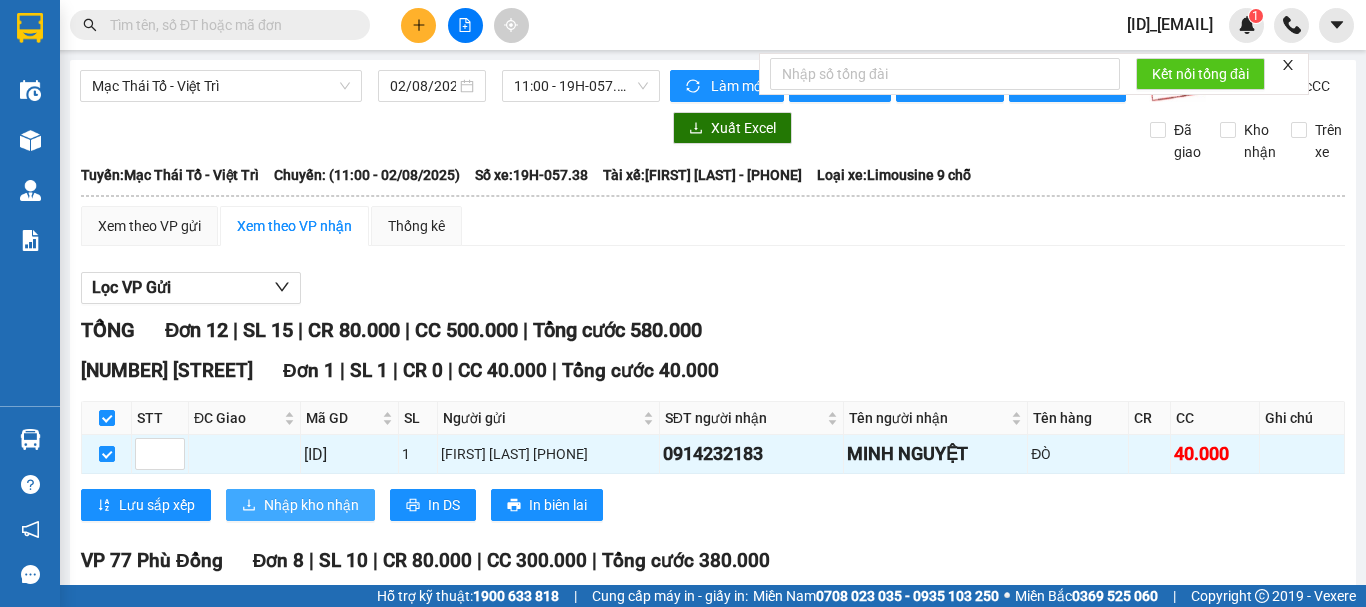 click on "Nhập kho nhận" at bounding box center [311, 505] 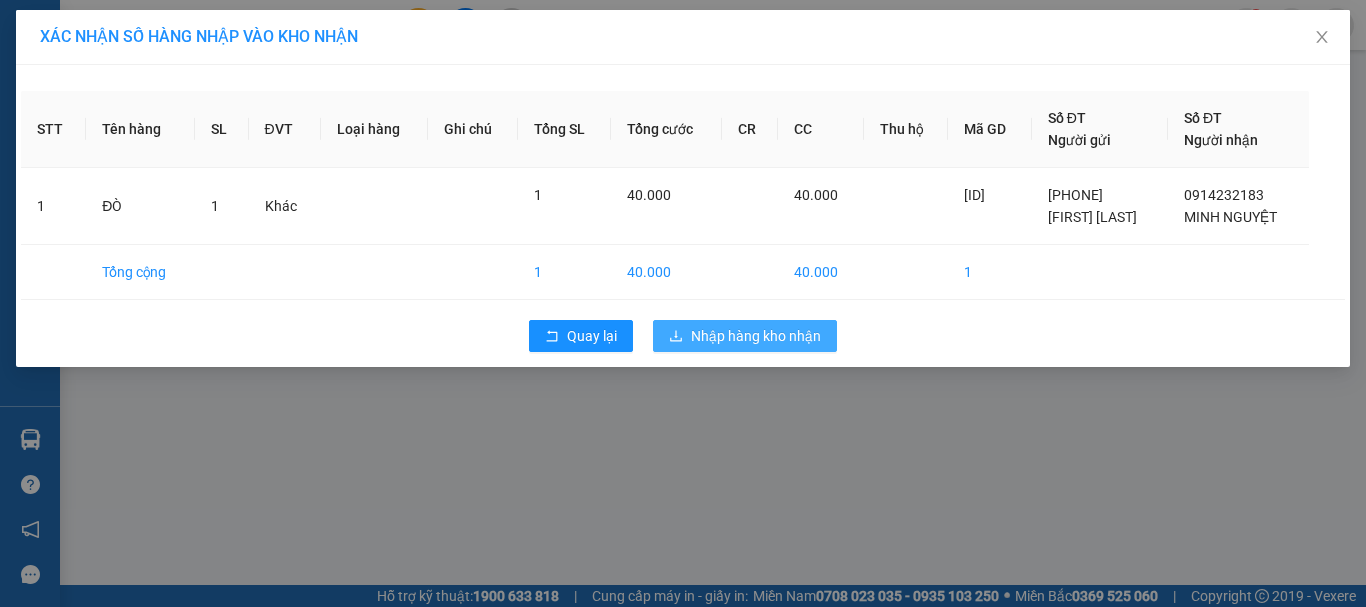 click on "Nhập hàng kho nhận" at bounding box center [756, 336] 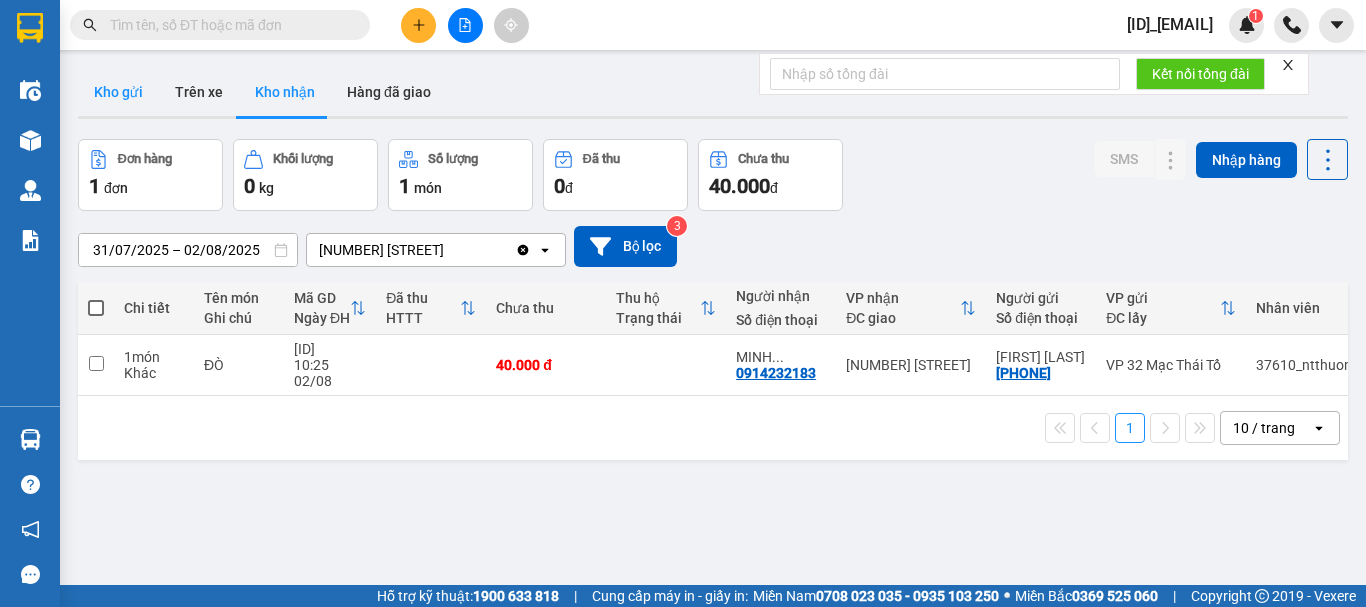 click on "Kho gửi" at bounding box center (118, 92) 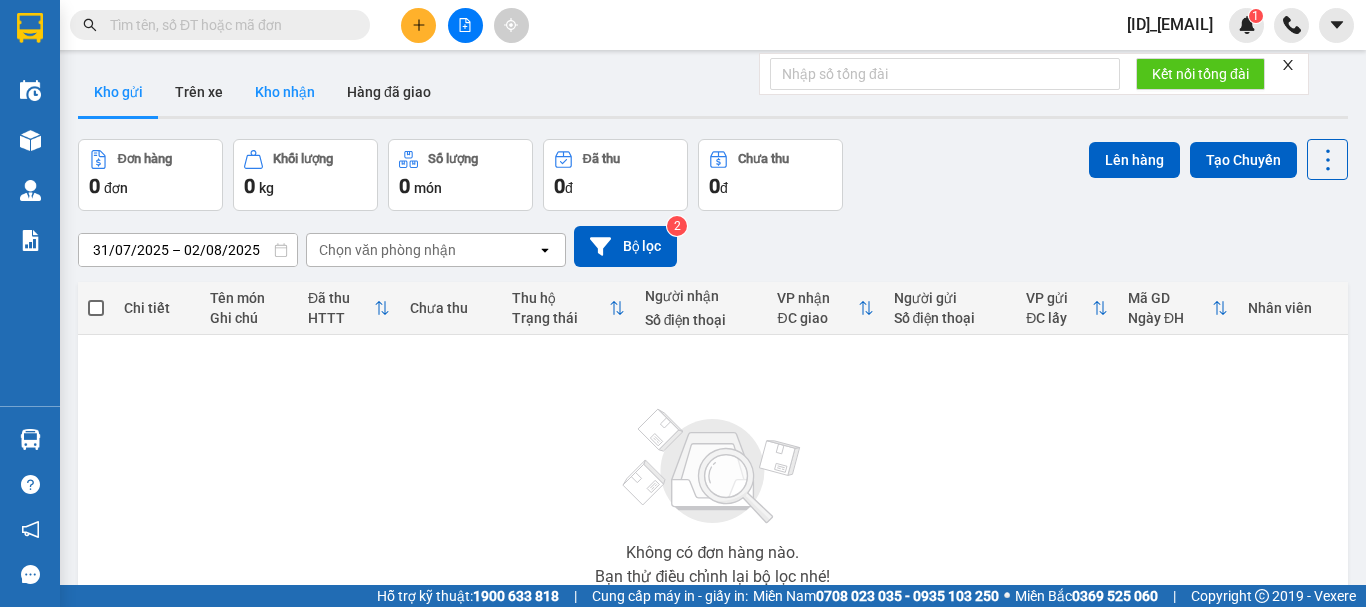 click on "Kho nhận" at bounding box center (285, 92) 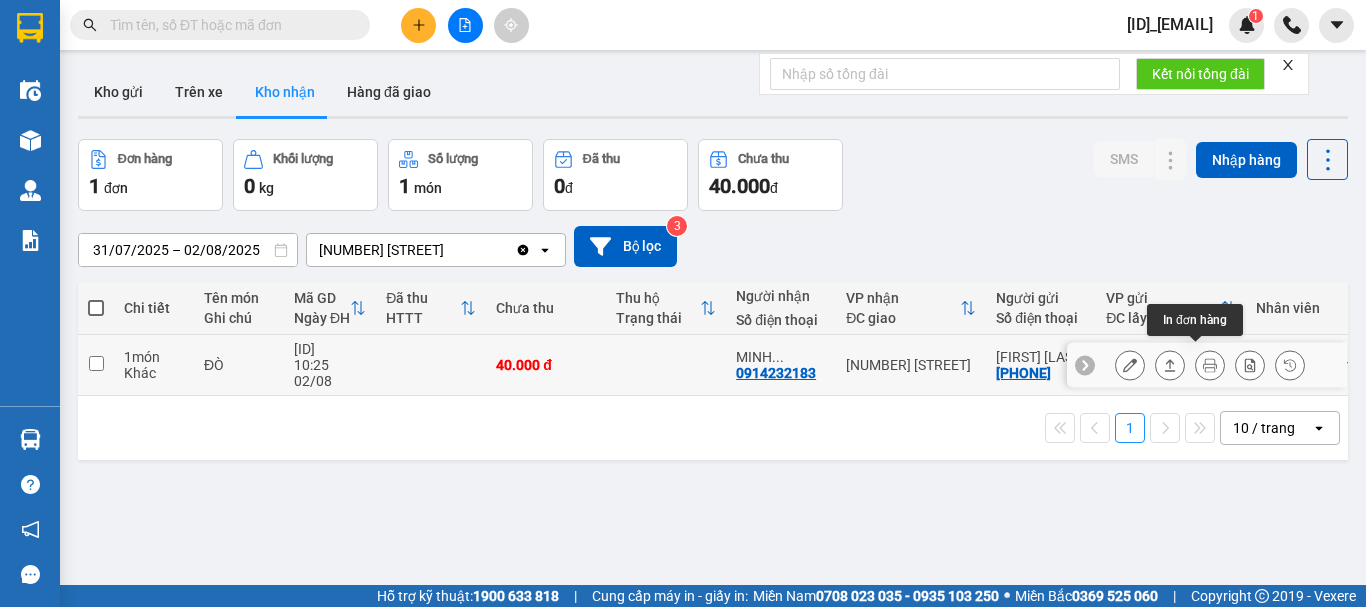 click 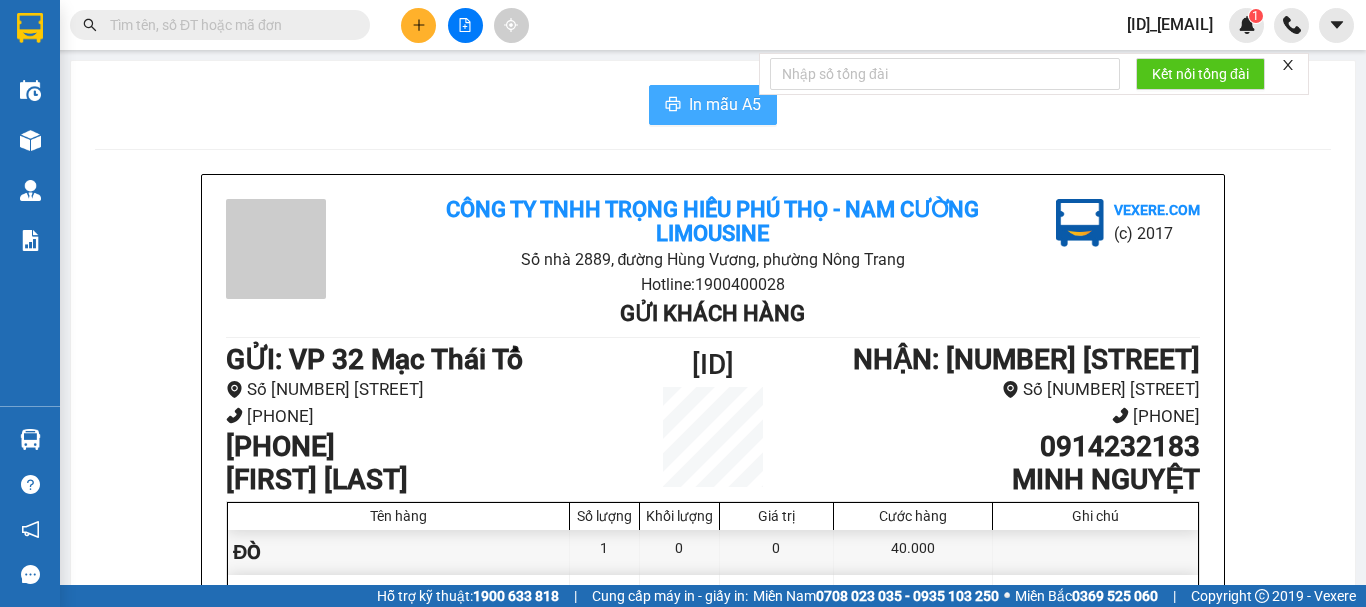 click on "In mẫu A5" at bounding box center [725, 104] 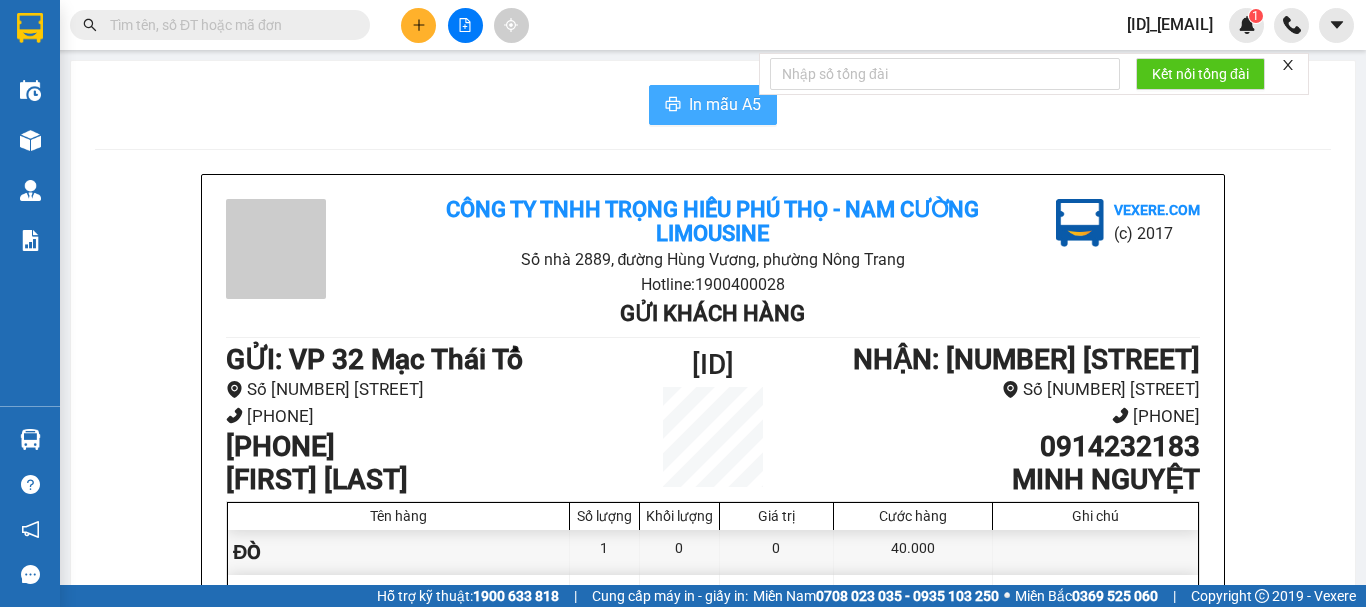 scroll, scrollTop: 0, scrollLeft: 0, axis: both 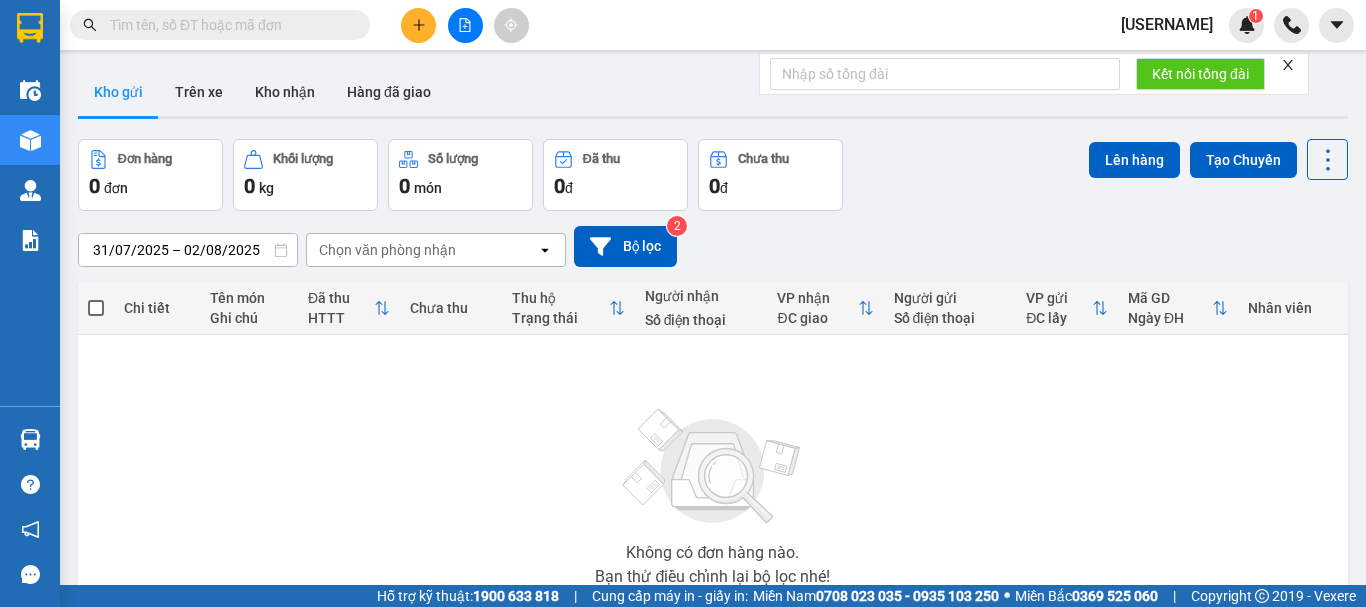 click on "Kết quả tìm kiếm ( 0 )  Bộ lọc  No Data 37616_nguyentronghieu.namcuonglimo 1" at bounding box center (683, 25) 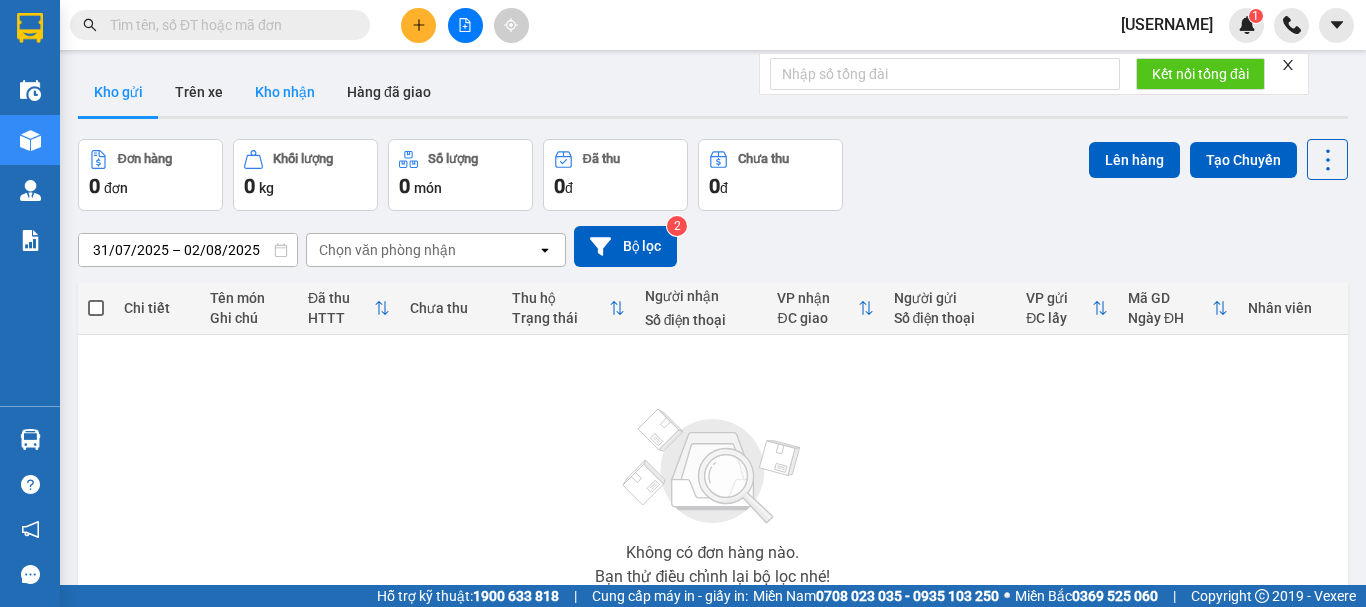 click on "Kho nhận" at bounding box center (285, 92) 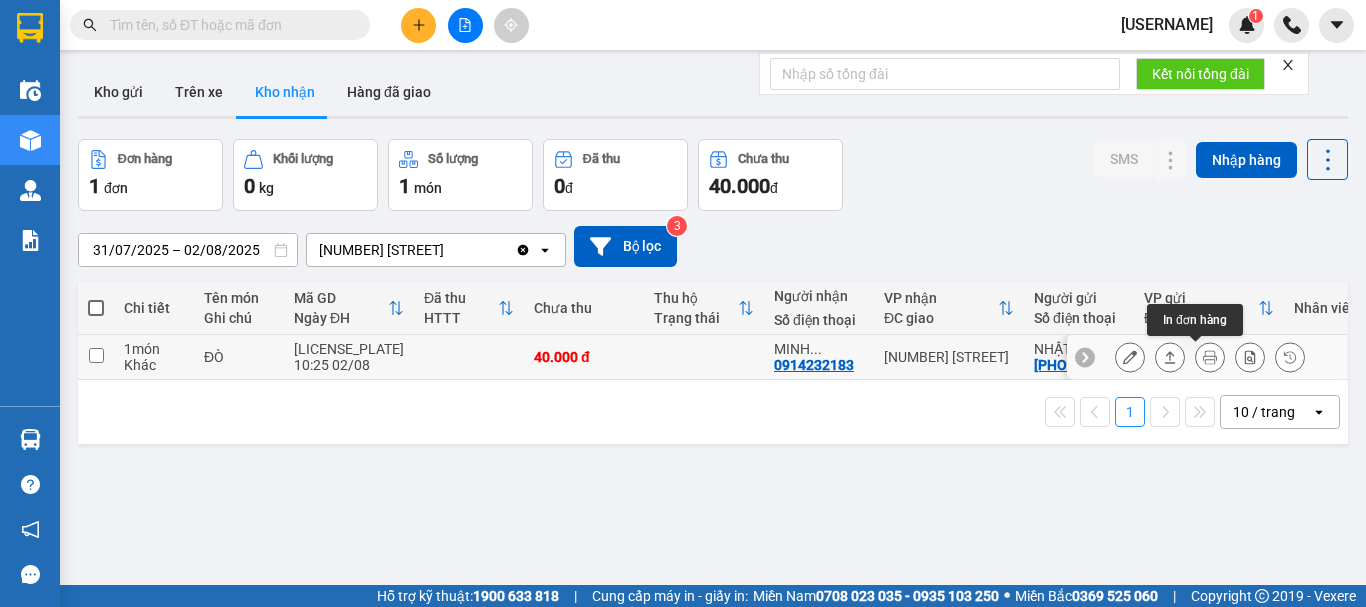 click 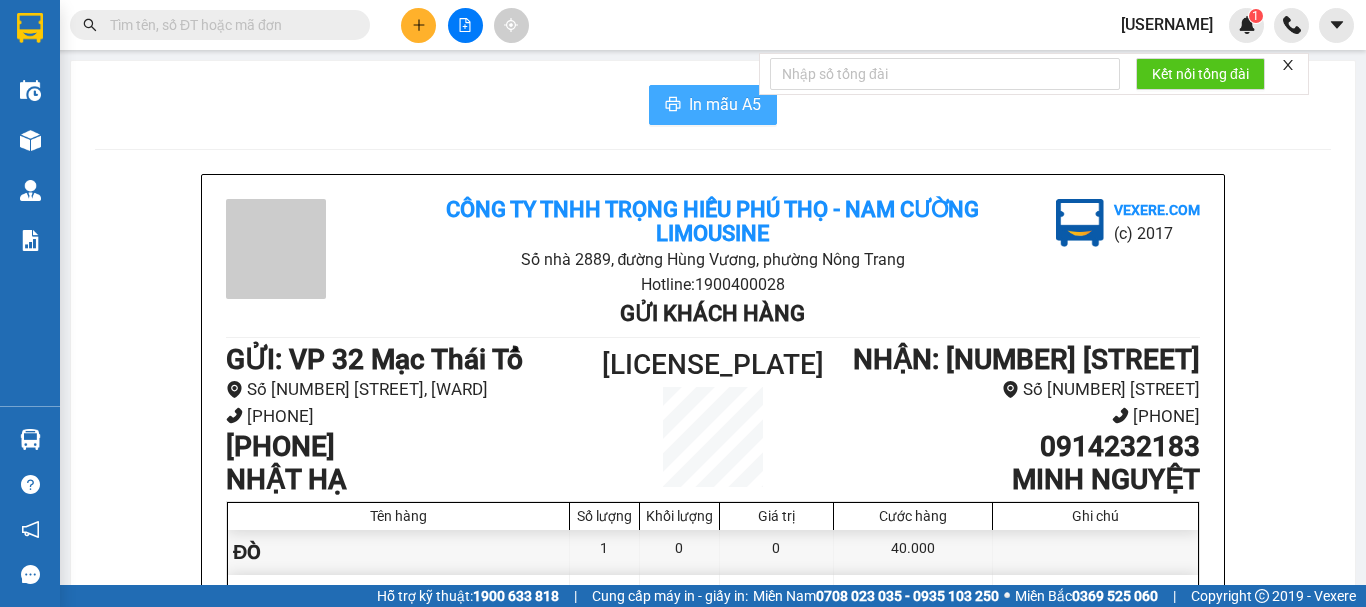 click on "In mẫu A5" at bounding box center (713, 105) 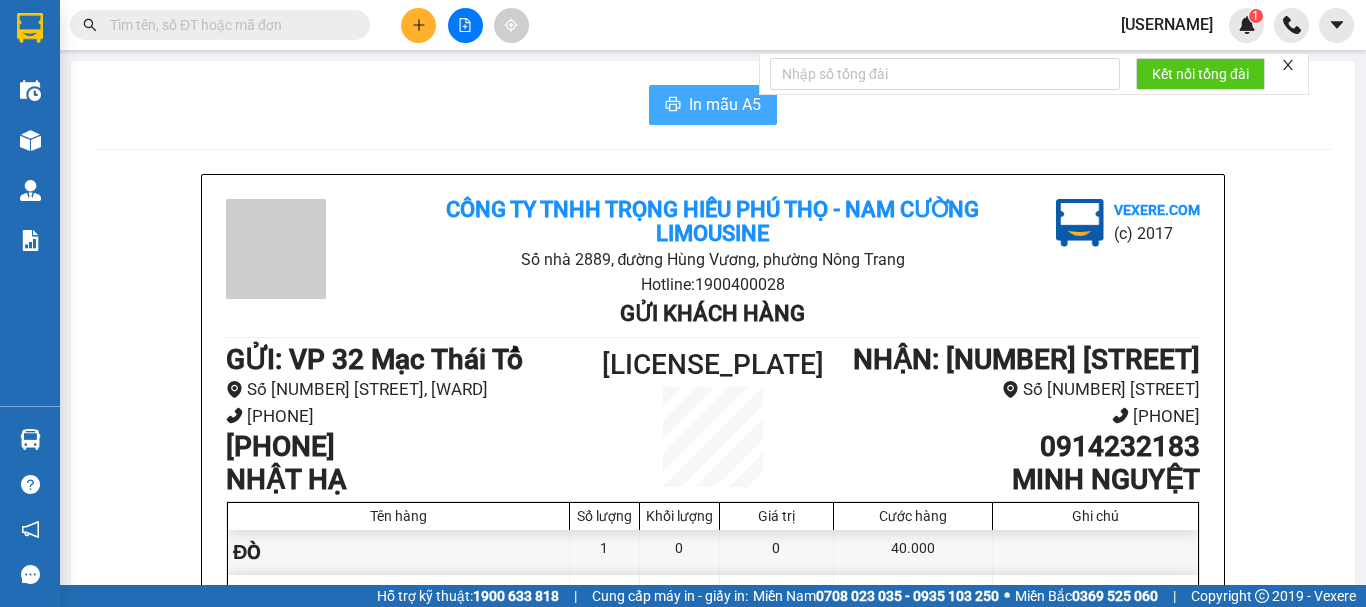 scroll, scrollTop: 0, scrollLeft: 0, axis: both 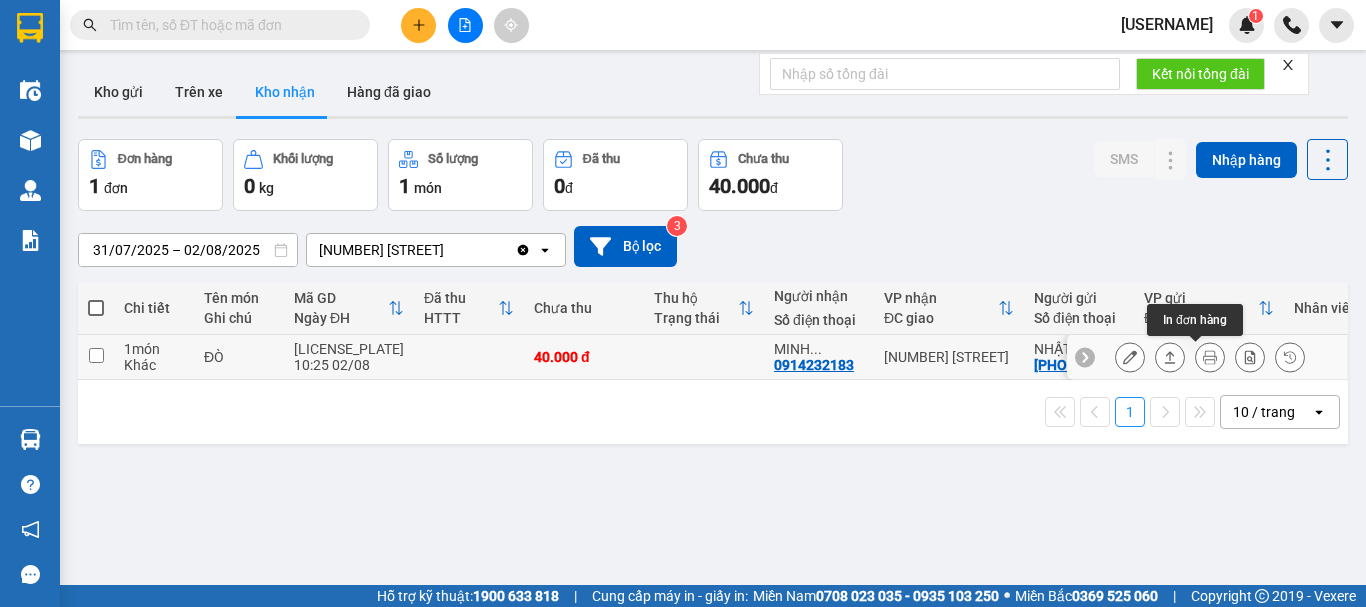 click 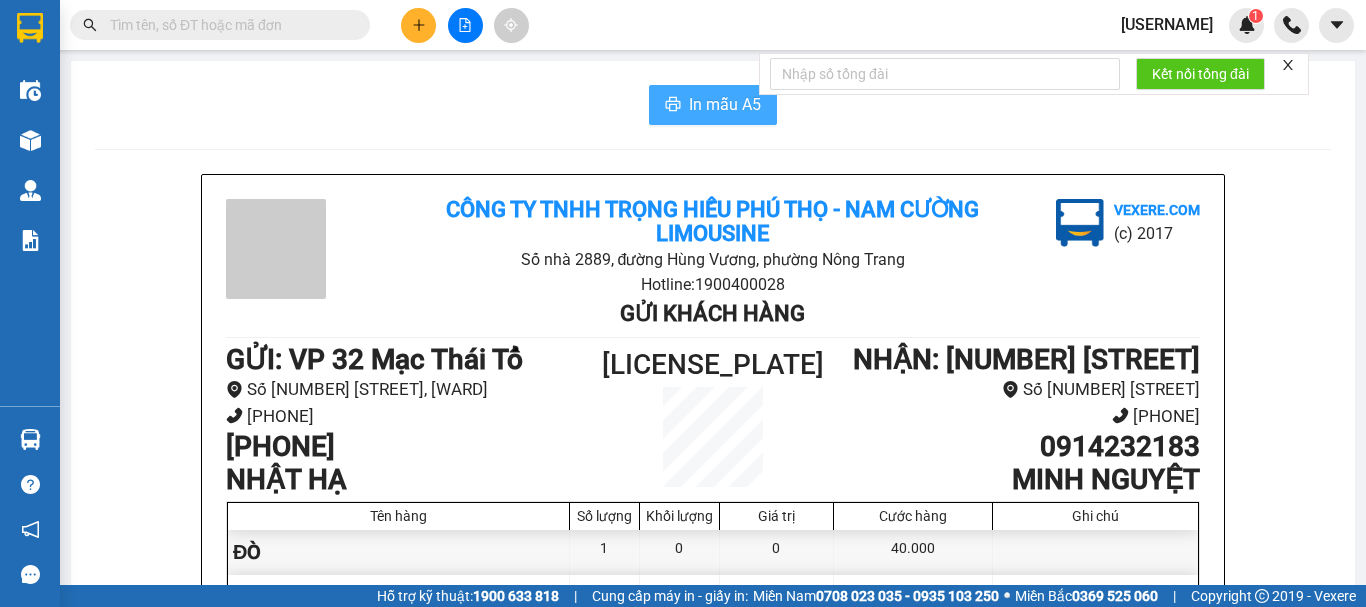 click on "In mẫu A5" at bounding box center [725, 104] 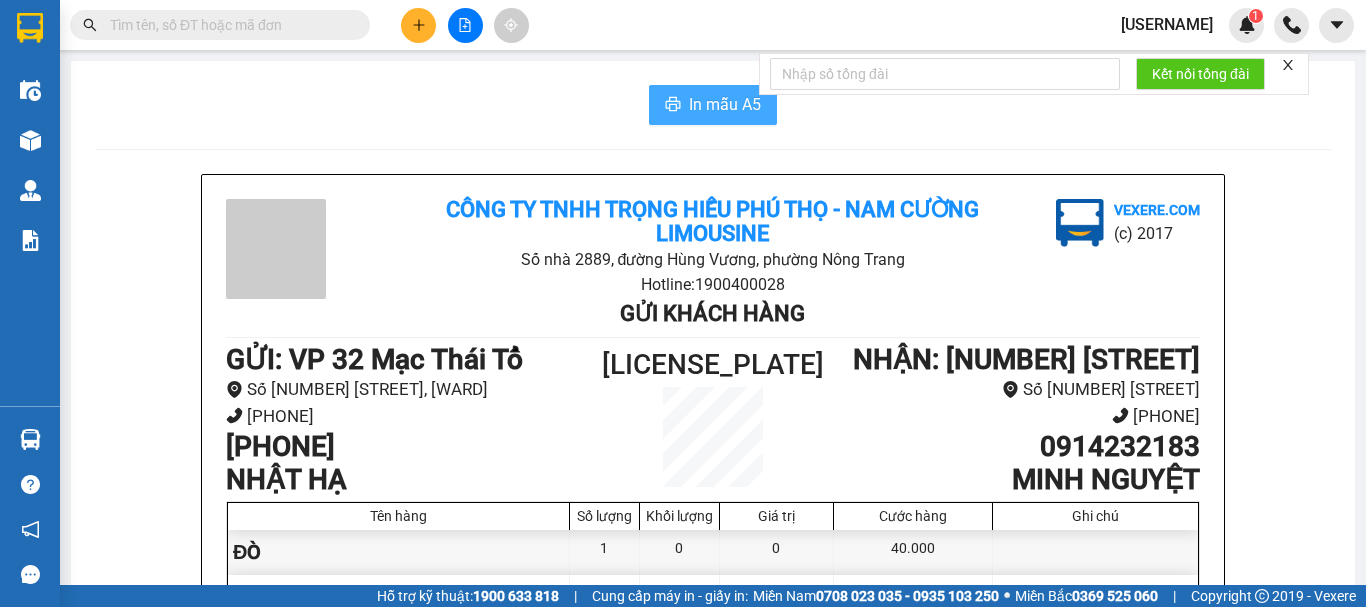 scroll, scrollTop: 0, scrollLeft: 0, axis: both 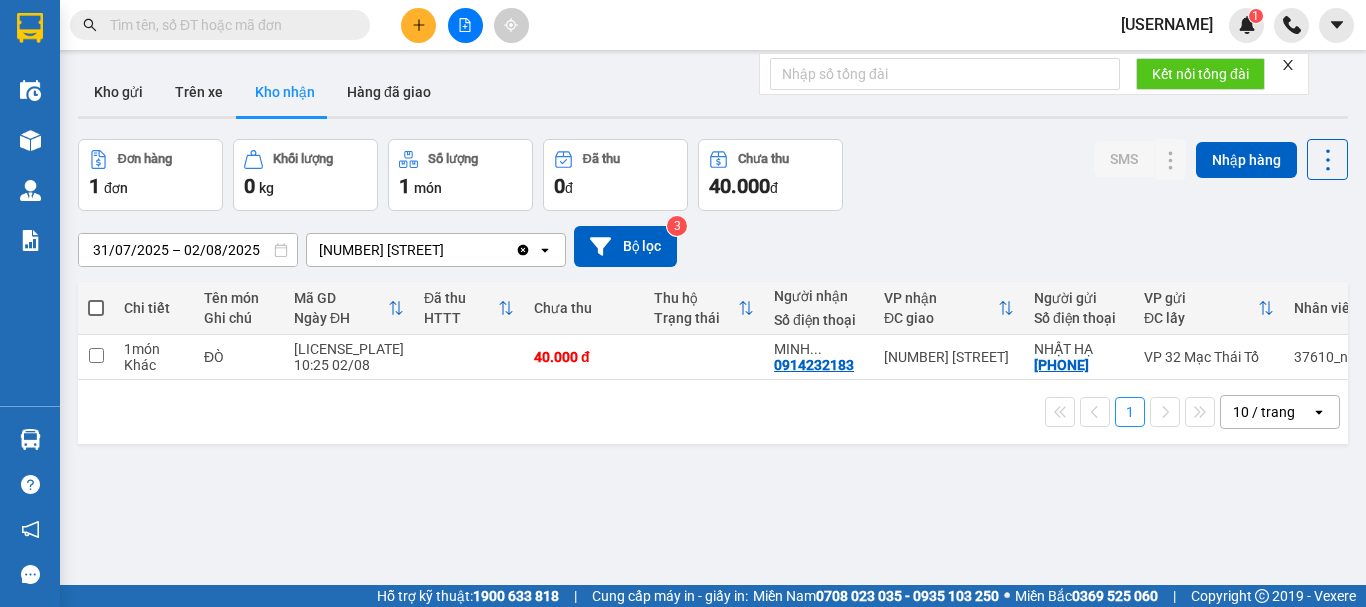 click on "31/07/2025 – 02/08/2025 Press the down arrow key to interact with the calendar and select a date. Press the escape button to close the calendar. Selected date range is from 31/07/2025 to 02/08/2025. 142 Hai Bà Trưng Clear value open Bộ lọc 3" at bounding box center [713, 246] 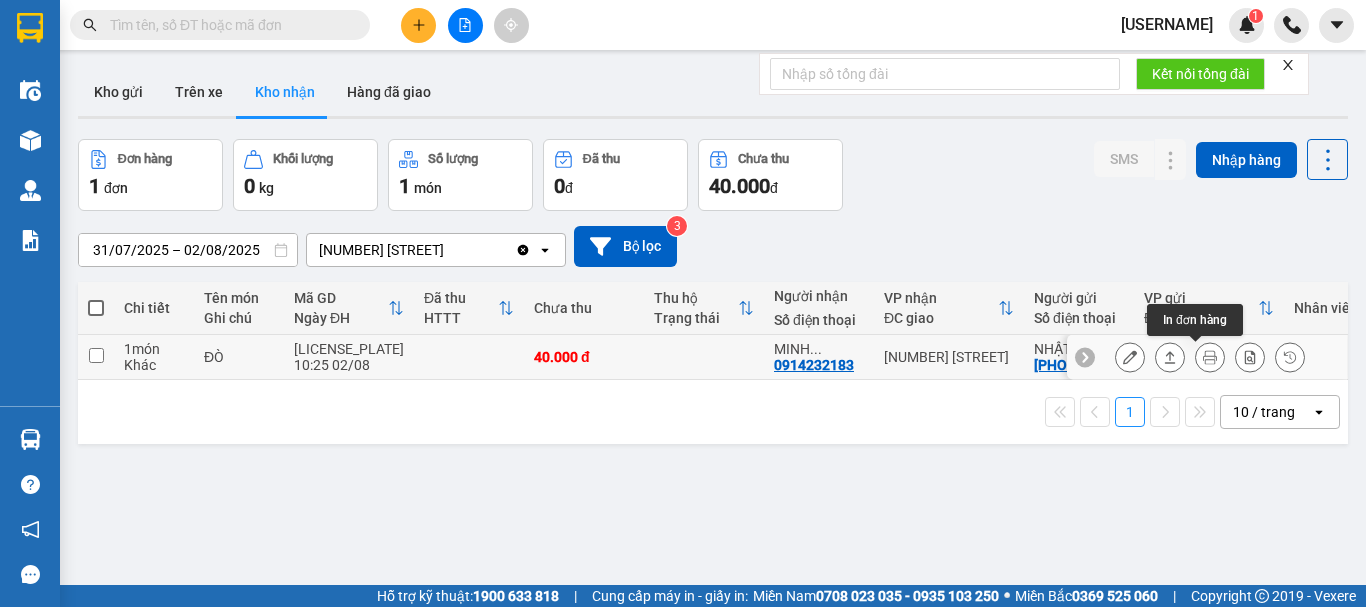 click 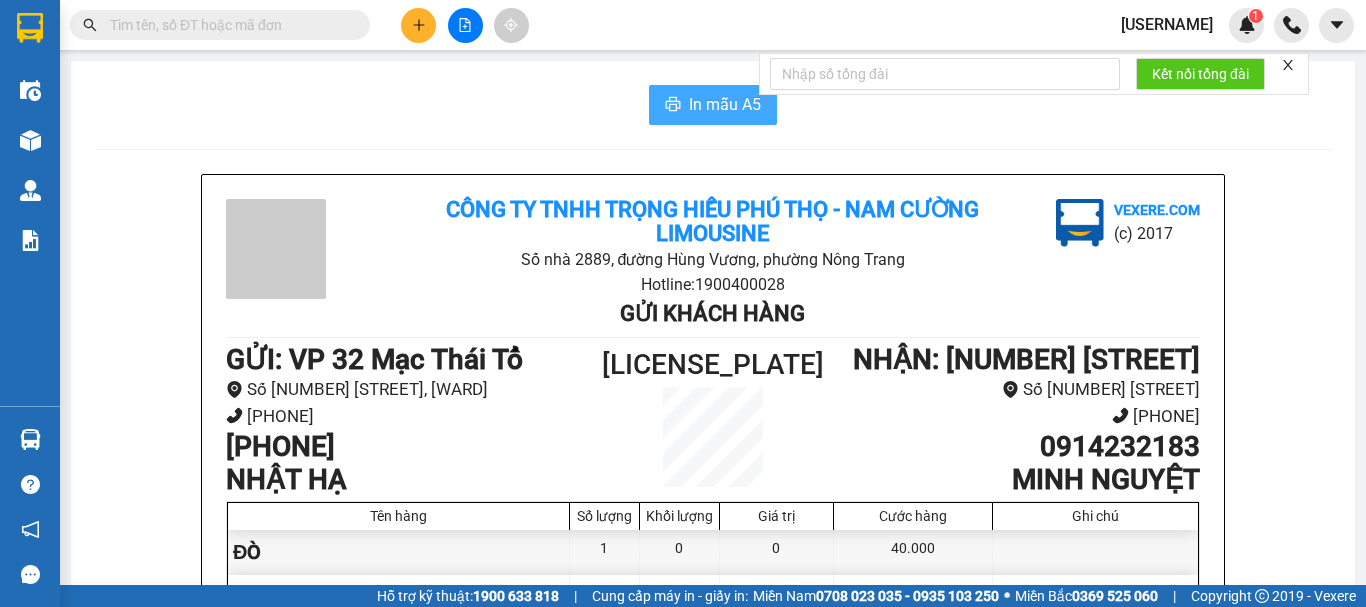 click on "In mẫu A5" at bounding box center (713, 105) 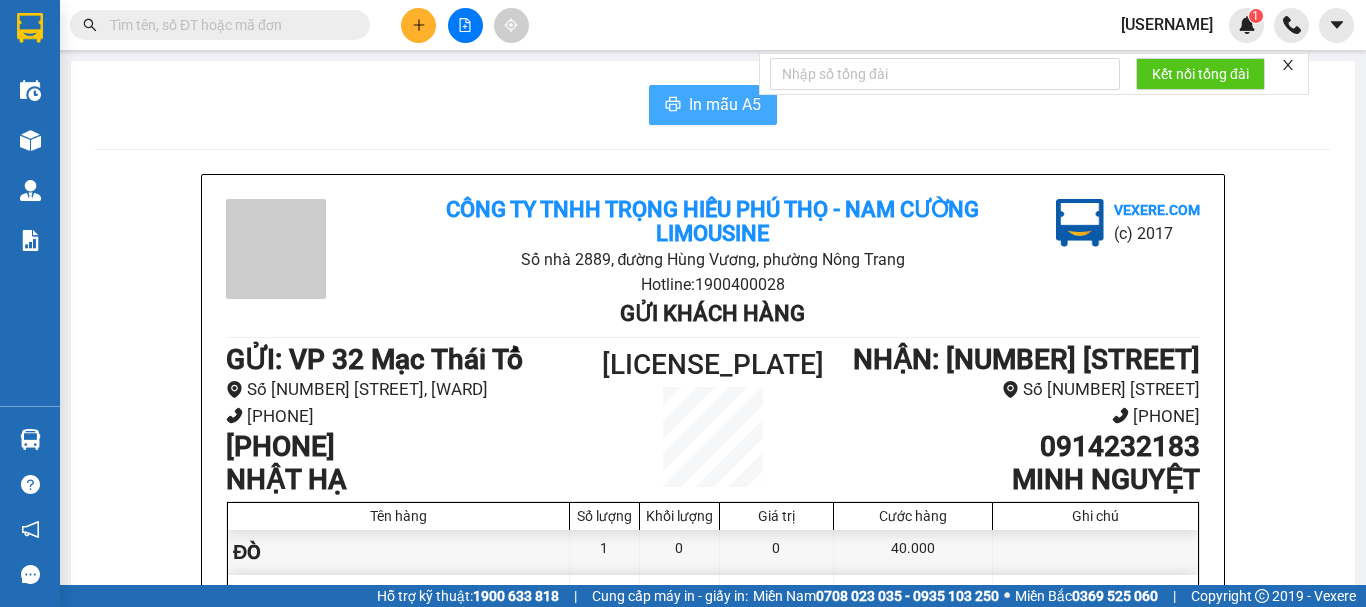 scroll, scrollTop: 0, scrollLeft: 0, axis: both 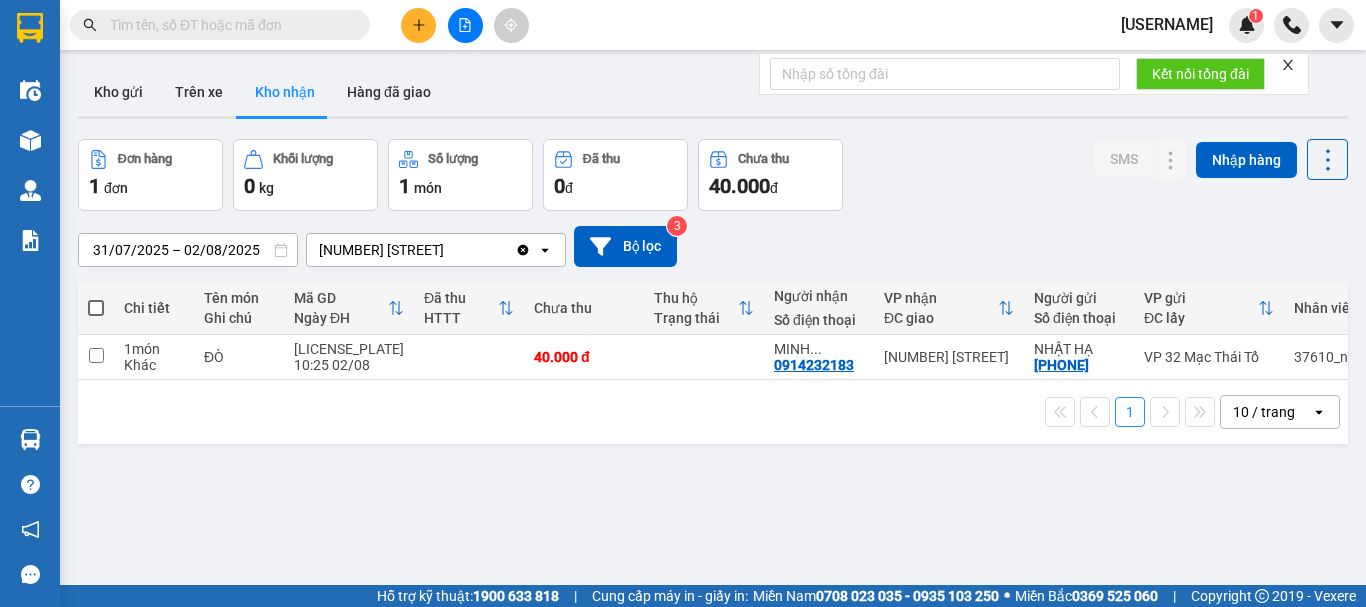 click on "31/07/2025 – 02/08/2025 Press the down arrow key to interact with the calendar and select a date. Press the escape button to close the calendar. Selected date range is from 31/07/2025 to 02/08/2025. 142 Hai Bà Trưng Clear value open Bộ lọc 3" at bounding box center [713, 246] 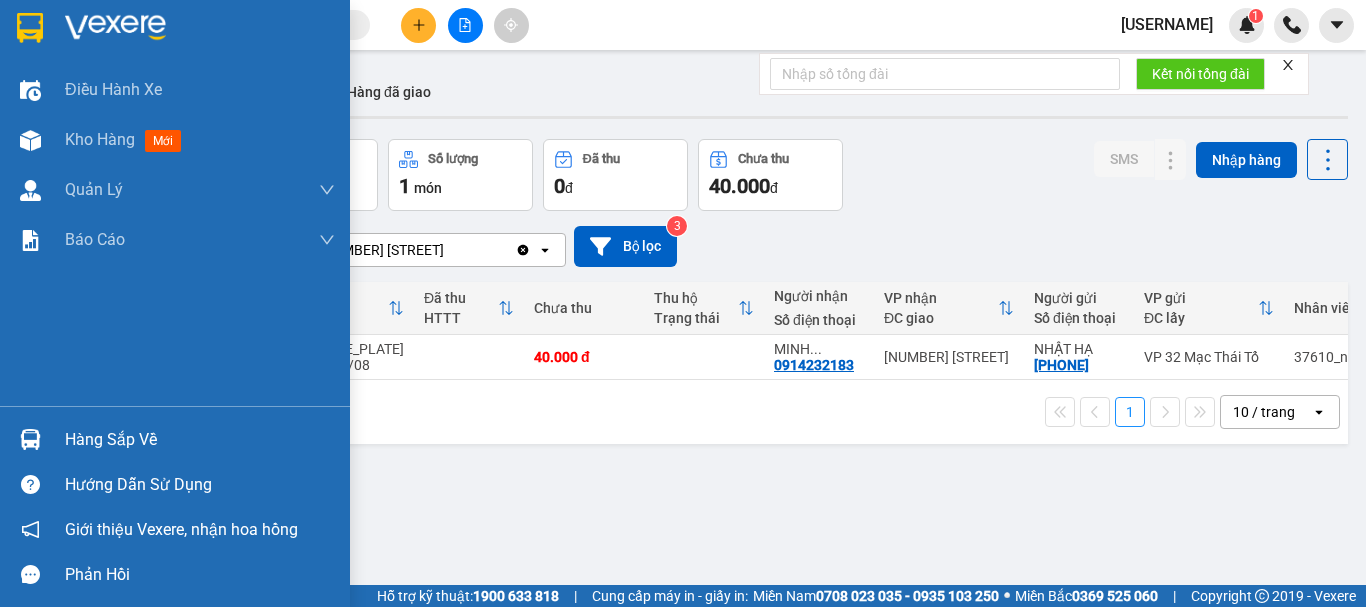 click on "Hàng sắp về Hướng dẫn sử dụng Giới thiệu Vexere, nhận hoa hồng Phản hồi" at bounding box center (175, 501) 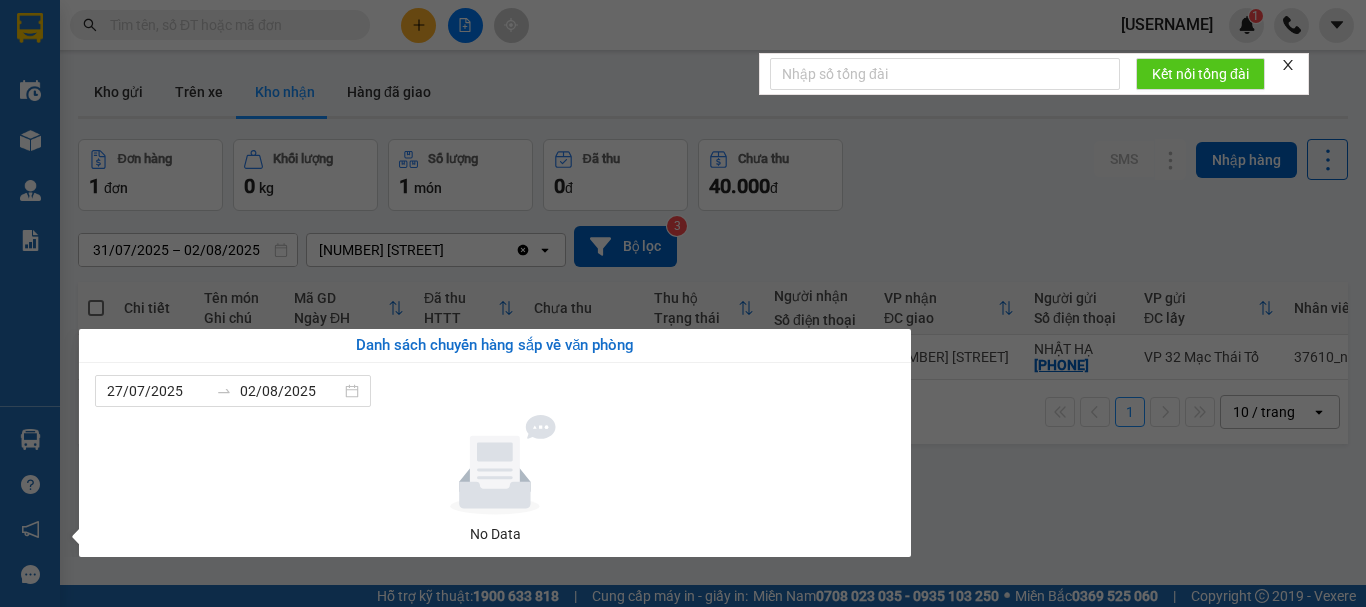 click on "Kết quả tìm kiếm ( 0 )  Bộ lọc  No Data 37616_nguyentronghieu.namcuonglimo 1     Điều hành xe     Kho hàng mới     Quản Lý Quản lý chuyến Quản lý giao nhận mới Quản lý kiểm kho     Báo cáo  11. Báo cáo đơn giao nhận nội bộ 10.Báo cáo dòng tiền đơn đối tác 12. Thống kê đơn đối tác 14. Thống kê đơn đang có trong kho nhận 1B. Chi tiết đơn hàng toàn nhà xe 2. Doanh thu thực tế toàn nhà xe 3. Thống kê nhận và gửi hàng theo văn phòng 4. Thống kê đơn hàng toàn nhà xe  5. Doanh số theo xe, tài xế ( mới) 7. Báo cáo đơn hàng miễn phí 9. Thống kê đơn sửa cước Báo cáo đơn giao Báo cáo đơn hàng hủy Hàng sắp về Hướng dẫn sử dụng Giới thiệu Vexere, nhận hoa hồng Phản hồi Phần mềm hỗ trợ bạn tốt chứ? ver  1.8.137 Kho gửi Trên xe Kho nhận Hàng đã giao Đơn hàng 1 đơn Khối lượng 0 kg Số lượng 1 món Đã thu 0  đ 40.000" at bounding box center [683, 303] 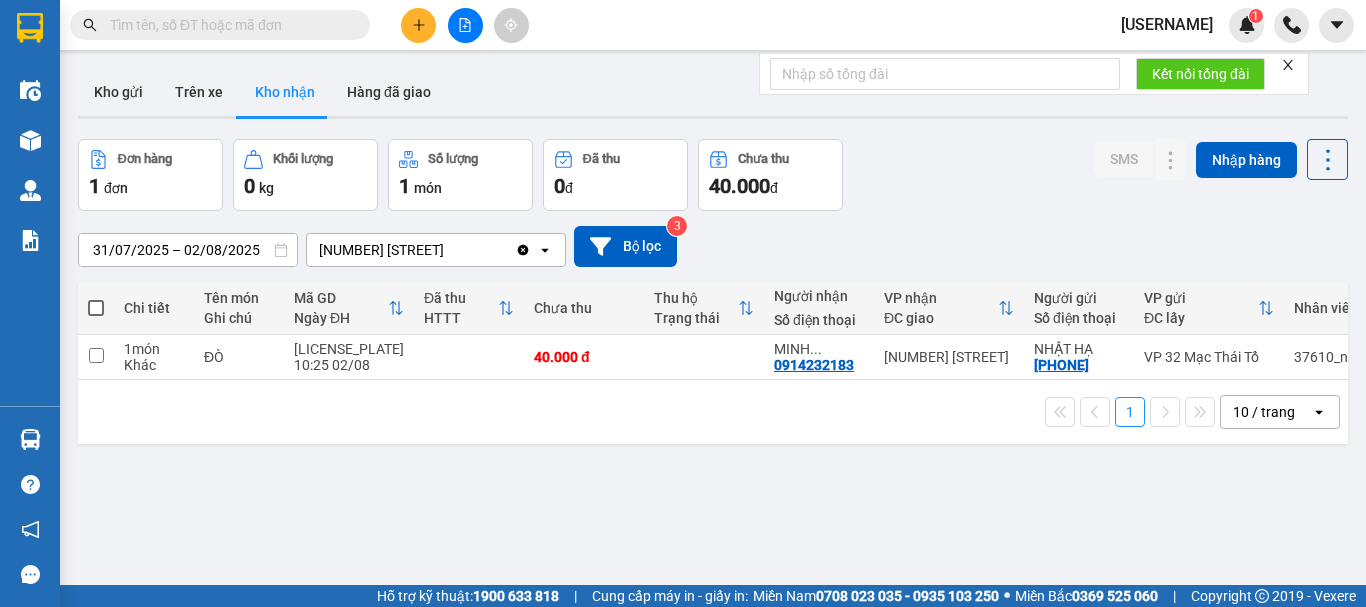 click on "Đơn hàng 1 đơn Khối lượng 0 kg Số lượng 1 món Đã thu 0  đ Chưa thu 40.000  đ SMS Nhập hàng" at bounding box center (713, 175) 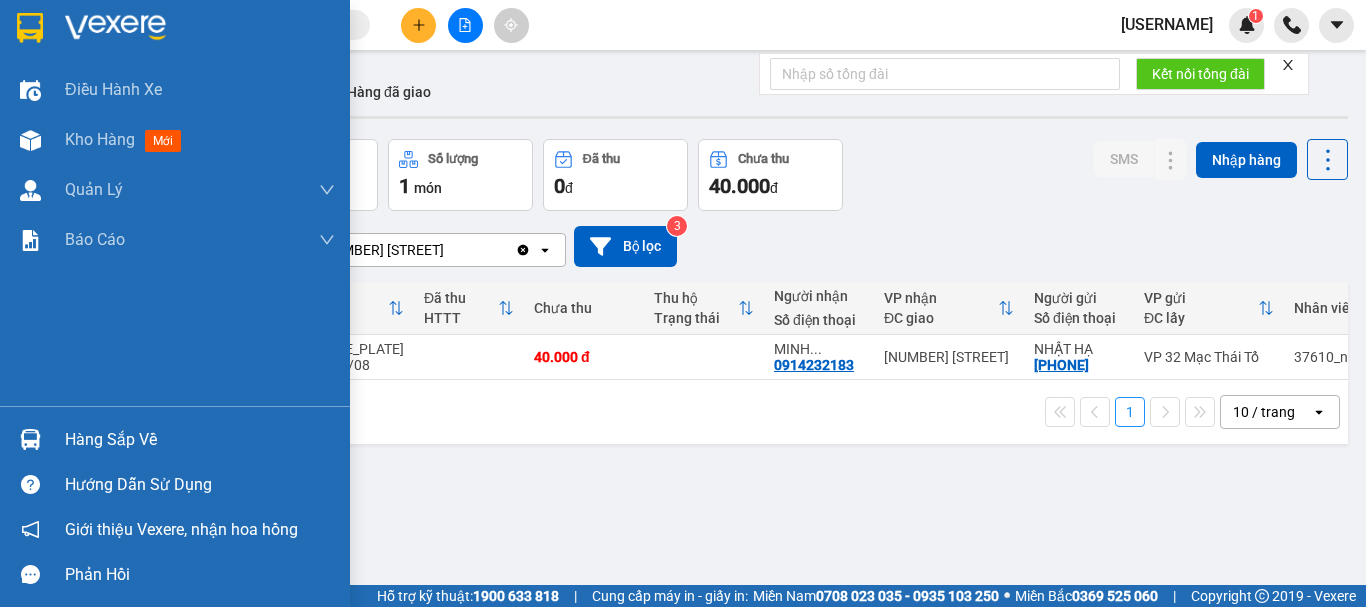 click at bounding box center [30, 439] 